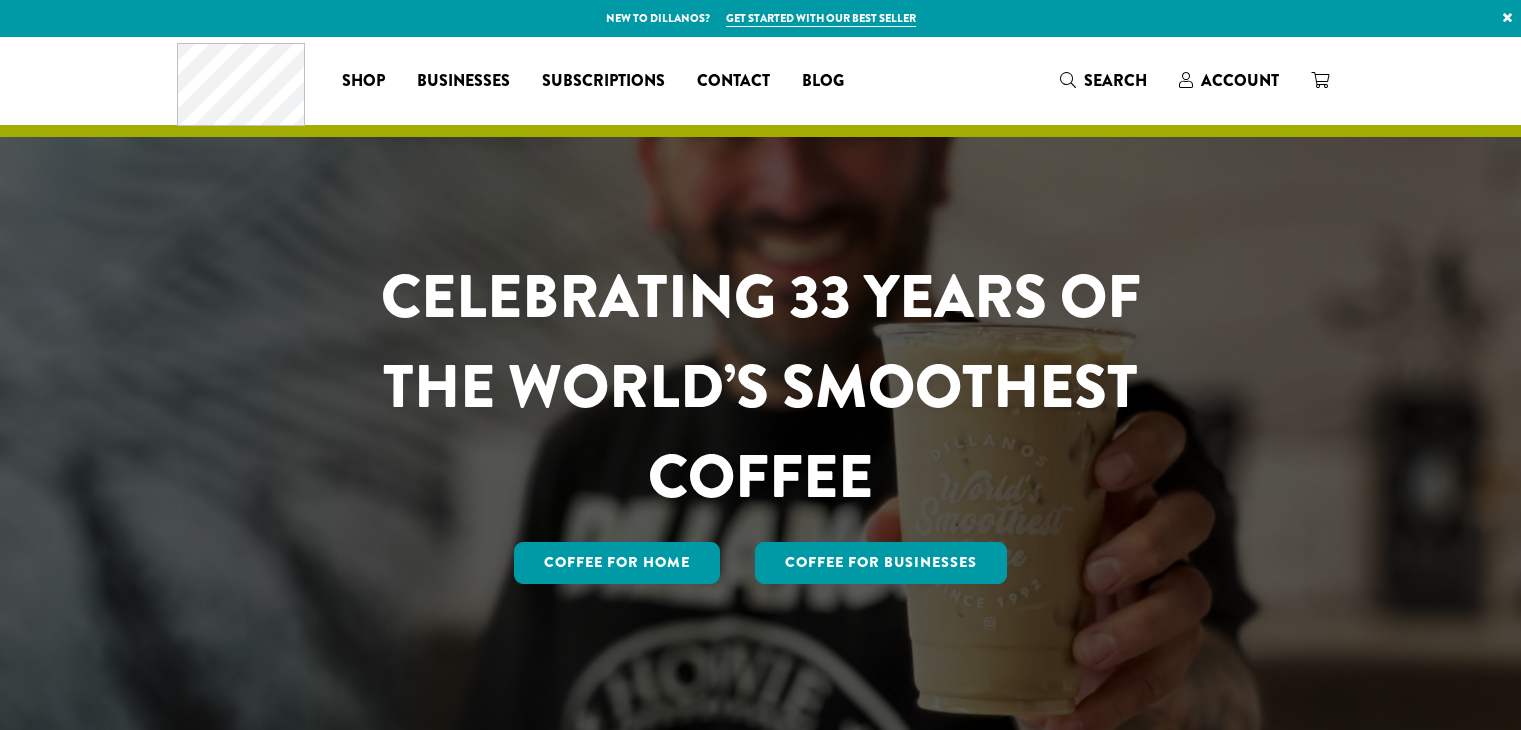 scroll, scrollTop: 0, scrollLeft: 0, axis: both 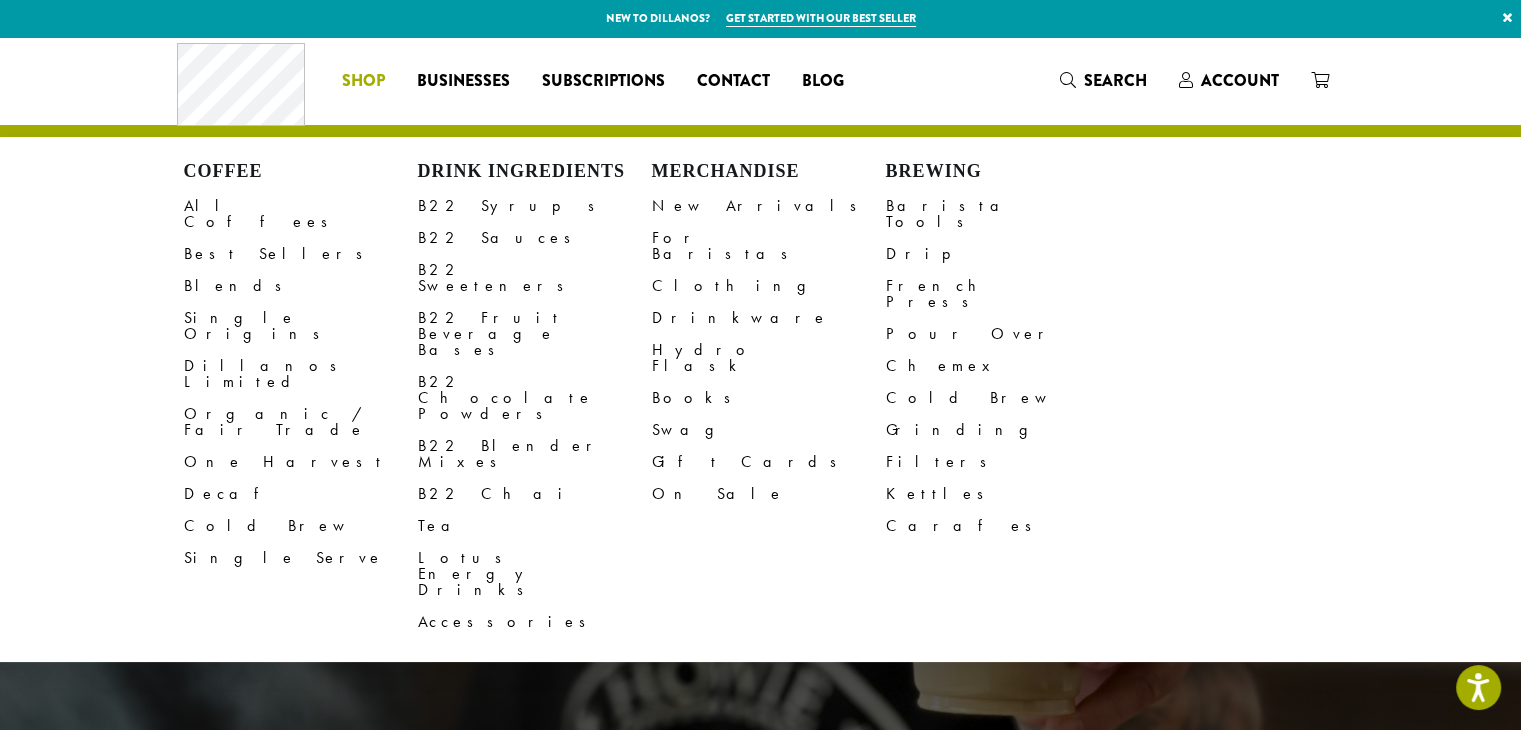 click on "Coffee All Coffees
Best Sellers
Blends
Single Origins
Dillanos Limited
Organic / Fair Trade
One Harvest
Decaf
Cold Brew
Single Serve
Drink Ingredients B22 Syrups
B22 Sauces
B22 Sweeteners
B22 Fruit Beverage Bases
B22 Chocolate Powders
B22 Blender Mixes
B22 Chai
Tea
Lotus Energy Drinks
Accessories
Merchandise New Arrivals
For Baristas
Clothing
Drinkware
Hydro Flask
Books
Swag
Gift Cards
On Sale
Brewing Barista Tools
Drip
French Press
Pour Over
Chemex
Cold Brew
Grinding
Filters
Kettles
Carafes
Shop" at bounding box center [363, 81] 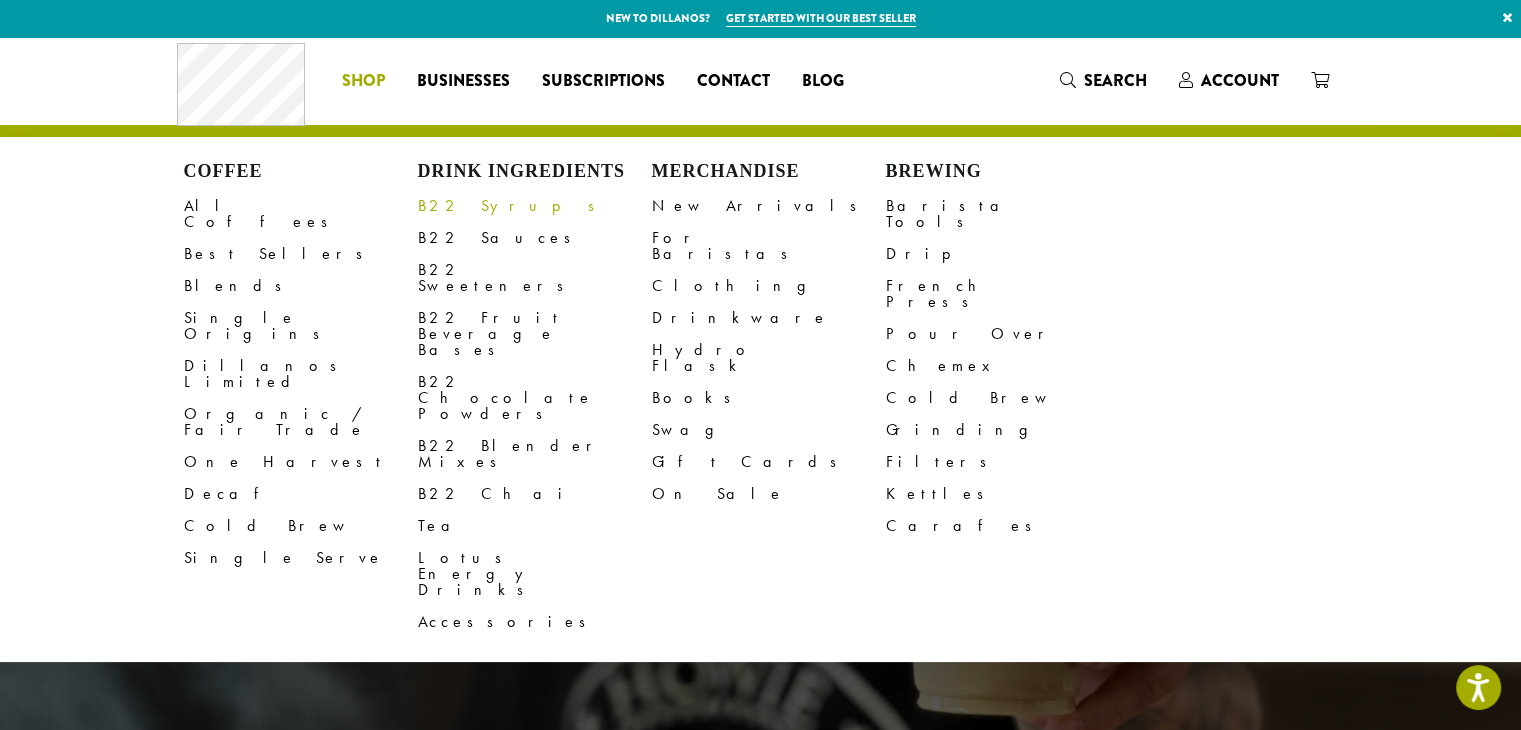 click on "B22 Syrups" at bounding box center [535, 206] 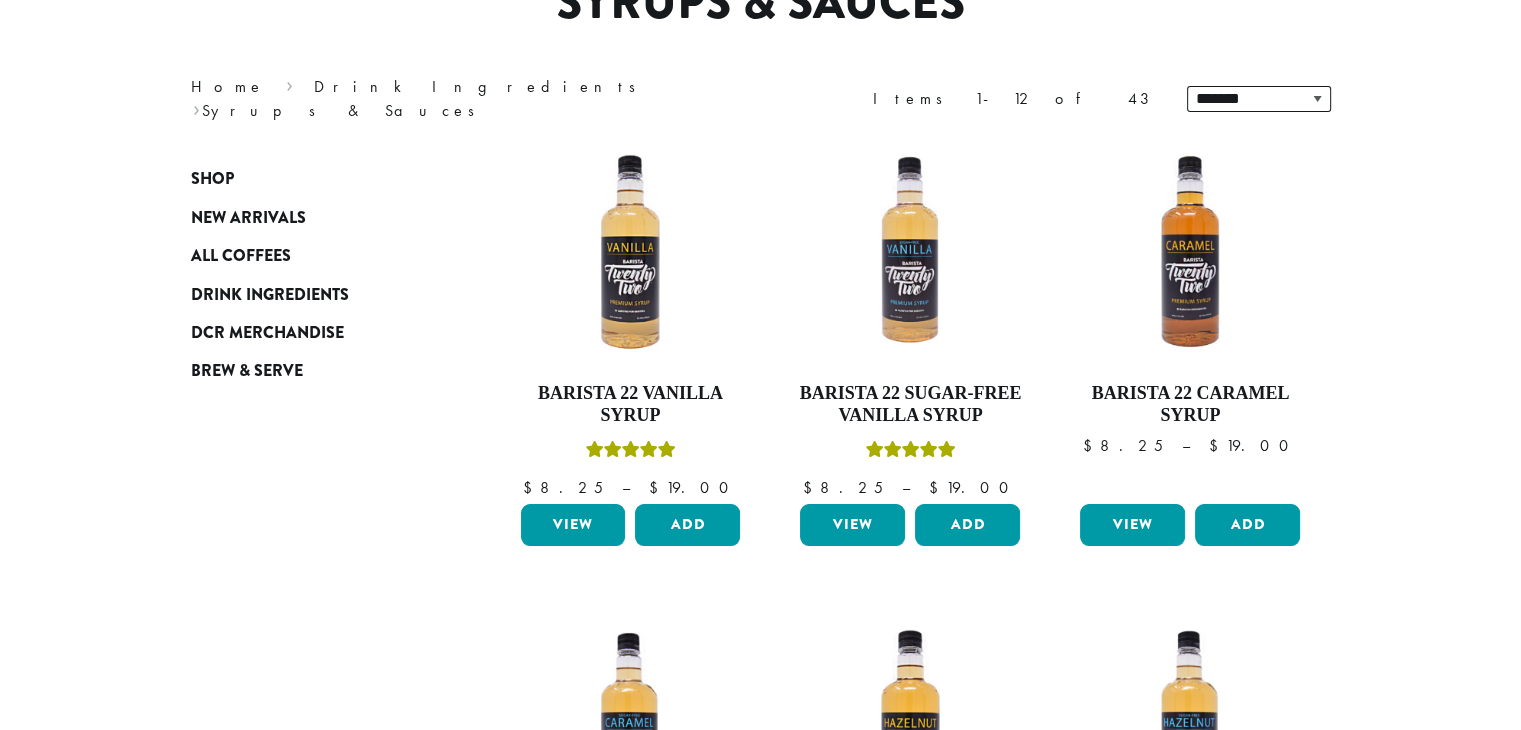 scroll, scrollTop: 232, scrollLeft: 0, axis: vertical 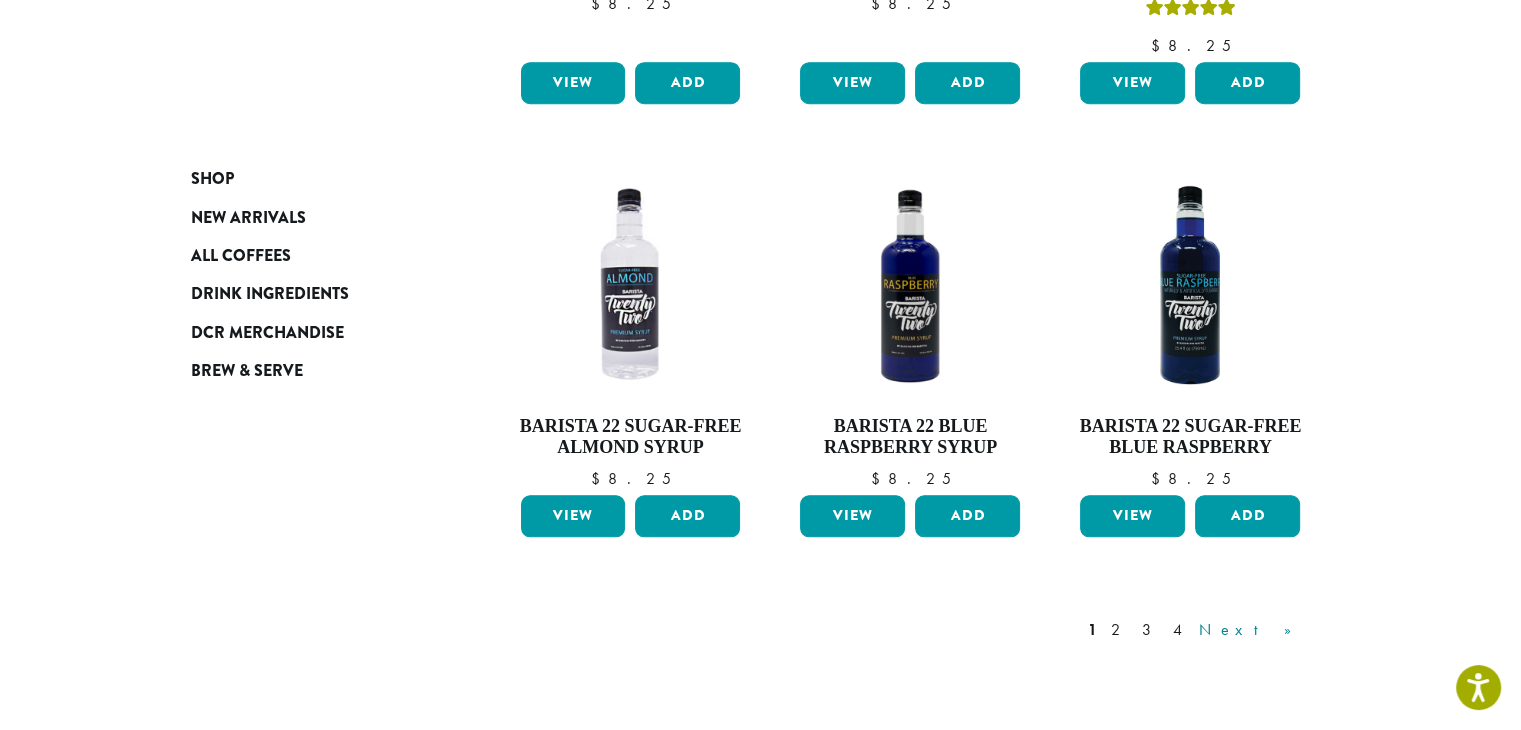click on "Next »" at bounding box center [1252, 630] 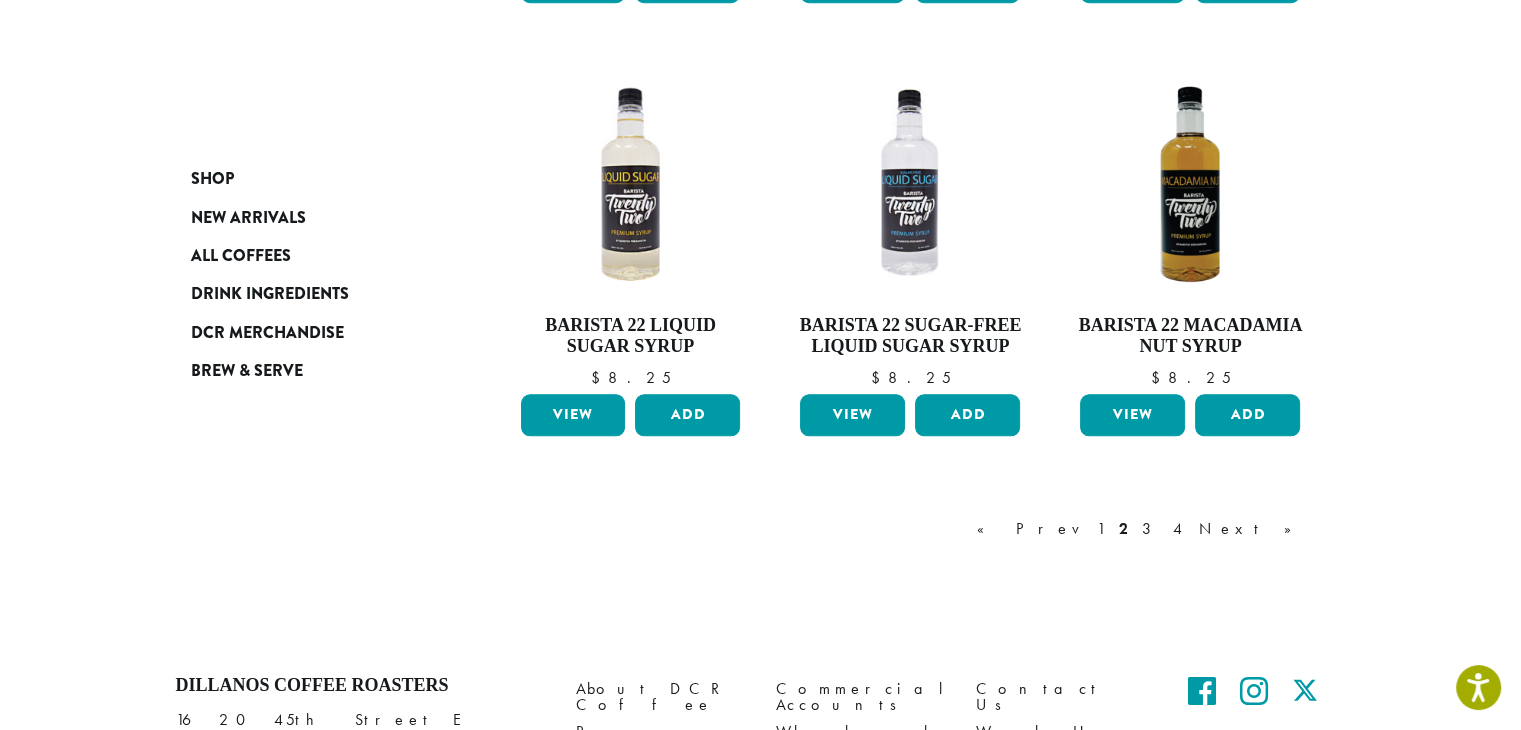 scroll, scrollTop: 1690, scrollLeft: 0, axis: vertical 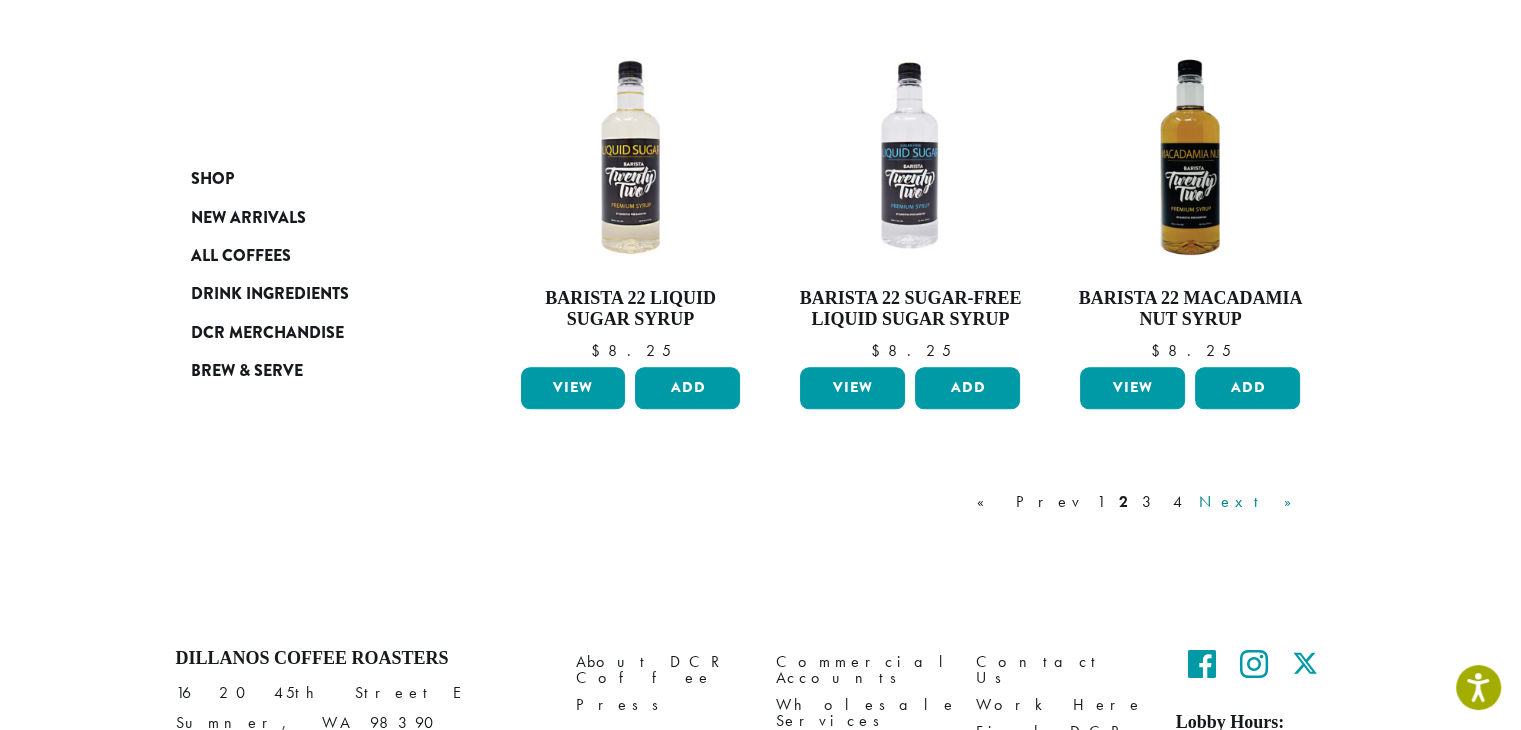 click on "Next »" at bounding box center [1252, 502] 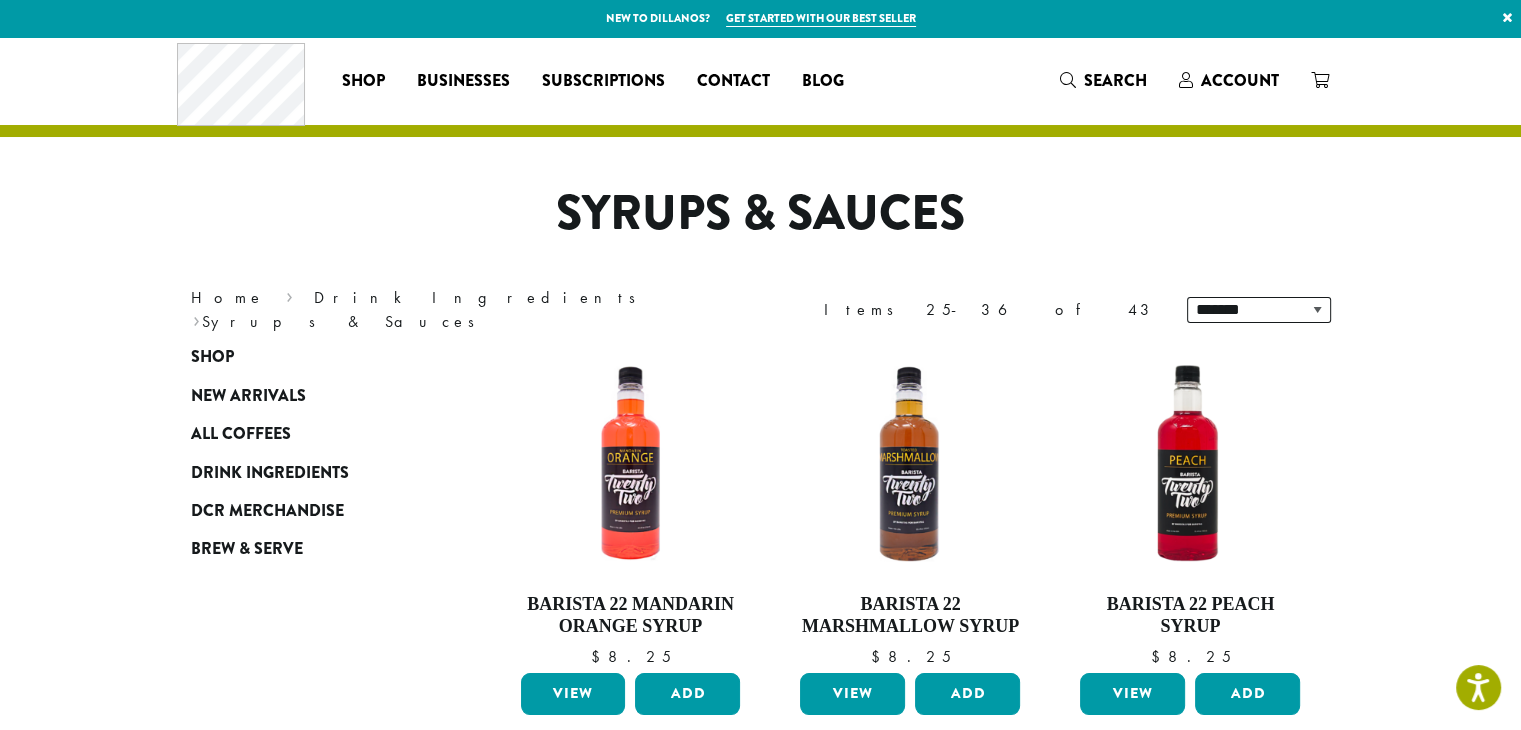 scroll, scrollTop: 0, scrollLeft: 0, axis: both 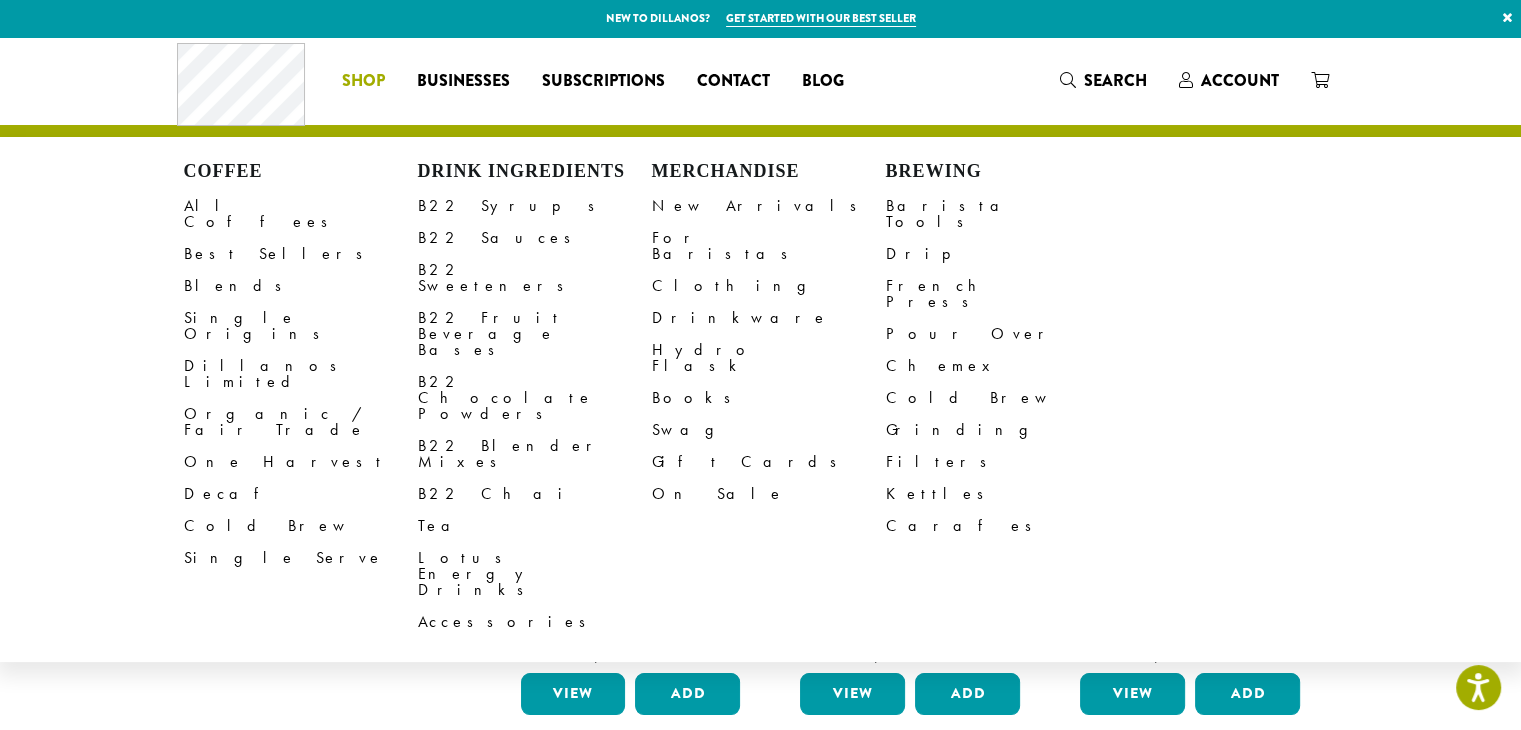 click on "Coffee All Coffees
Best Sellers
Blends
Single Origins
Dillanos Limited
Organic / Fair Trade
One Harvest
Decaf
Cold Brew
Single Serve
Drink Ingredients B22 Syrups
B22 Sauces
B22 Sweeteners
B22 Fruit Beverage Bases
B22 Chocolate Powders
B22 Blender Mixes
B22 Chai
Tea
Lotus Energy Drinks
Accessories
Merchandise New Arrivals
For Baristas
Clothing
Drinkware
Hydro Flask
Books
Swag
Gift Cards
On Sale
Brewing Barista Tools
Drip
French Press
Pour Over
Chemex
Cold Brew
Grinding
Filters
Kettles
Carafes
Shop" at bounding box center [363, 81] 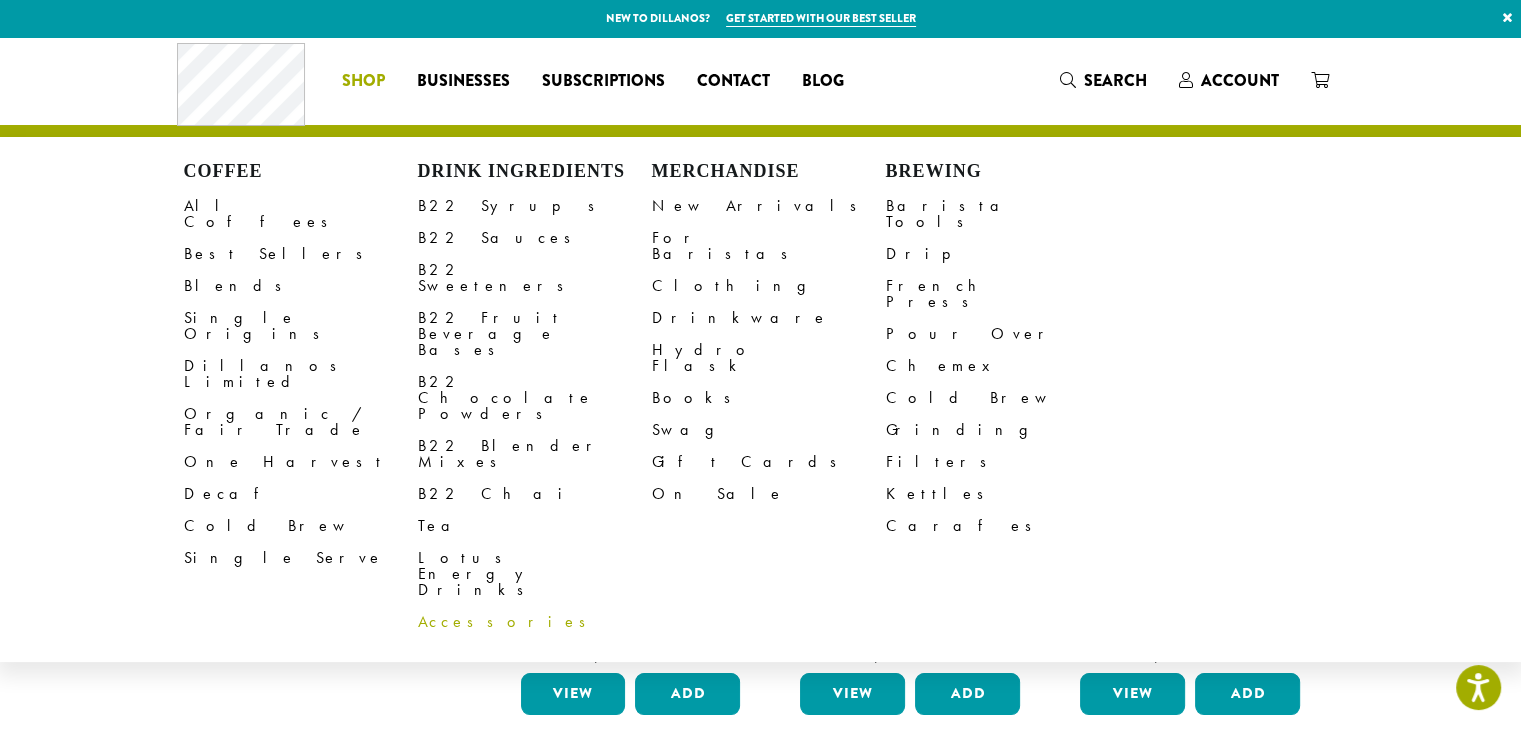 click on "Accessories" at bounding box center [535, 622] 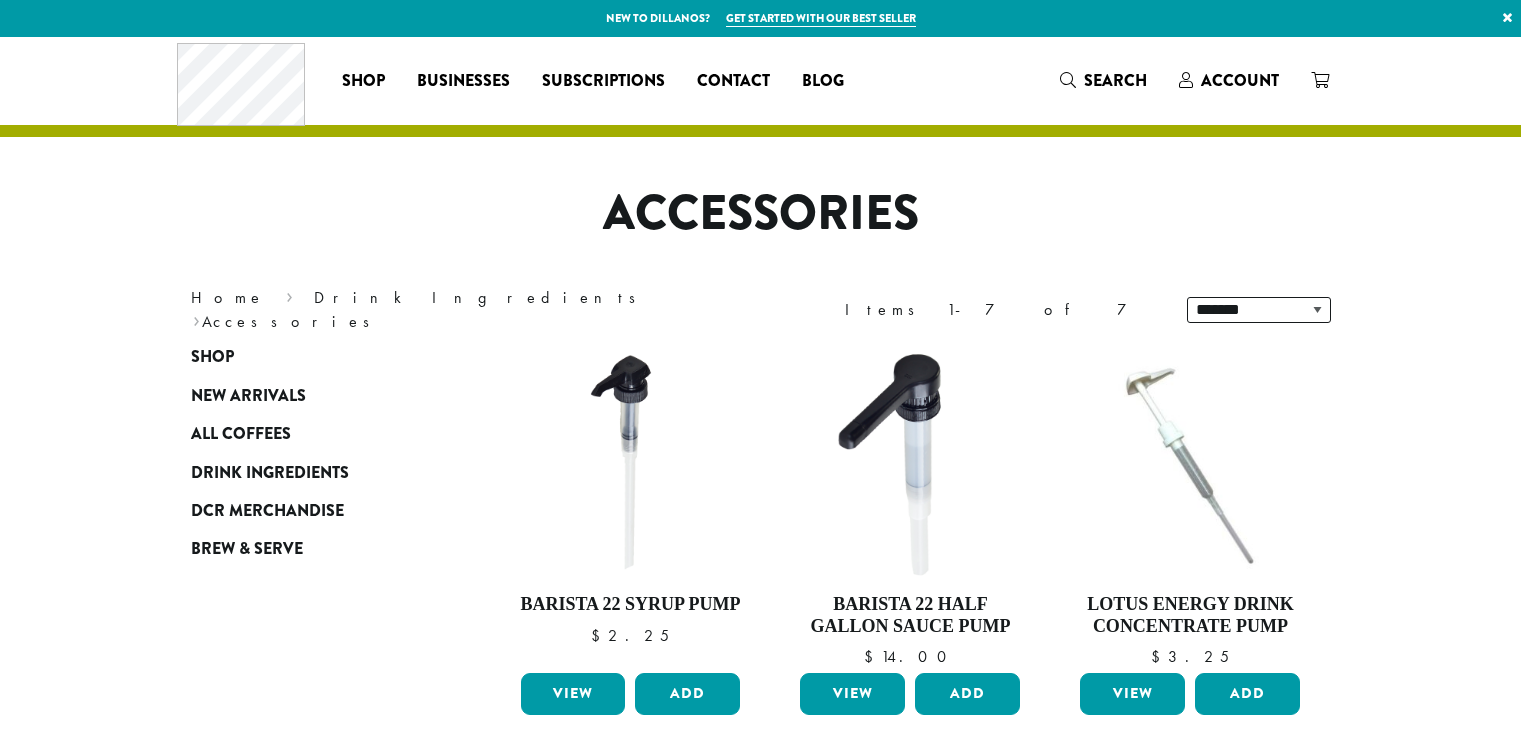 scroll, scrollTop: 0, scrollLeft: 0, axis: both 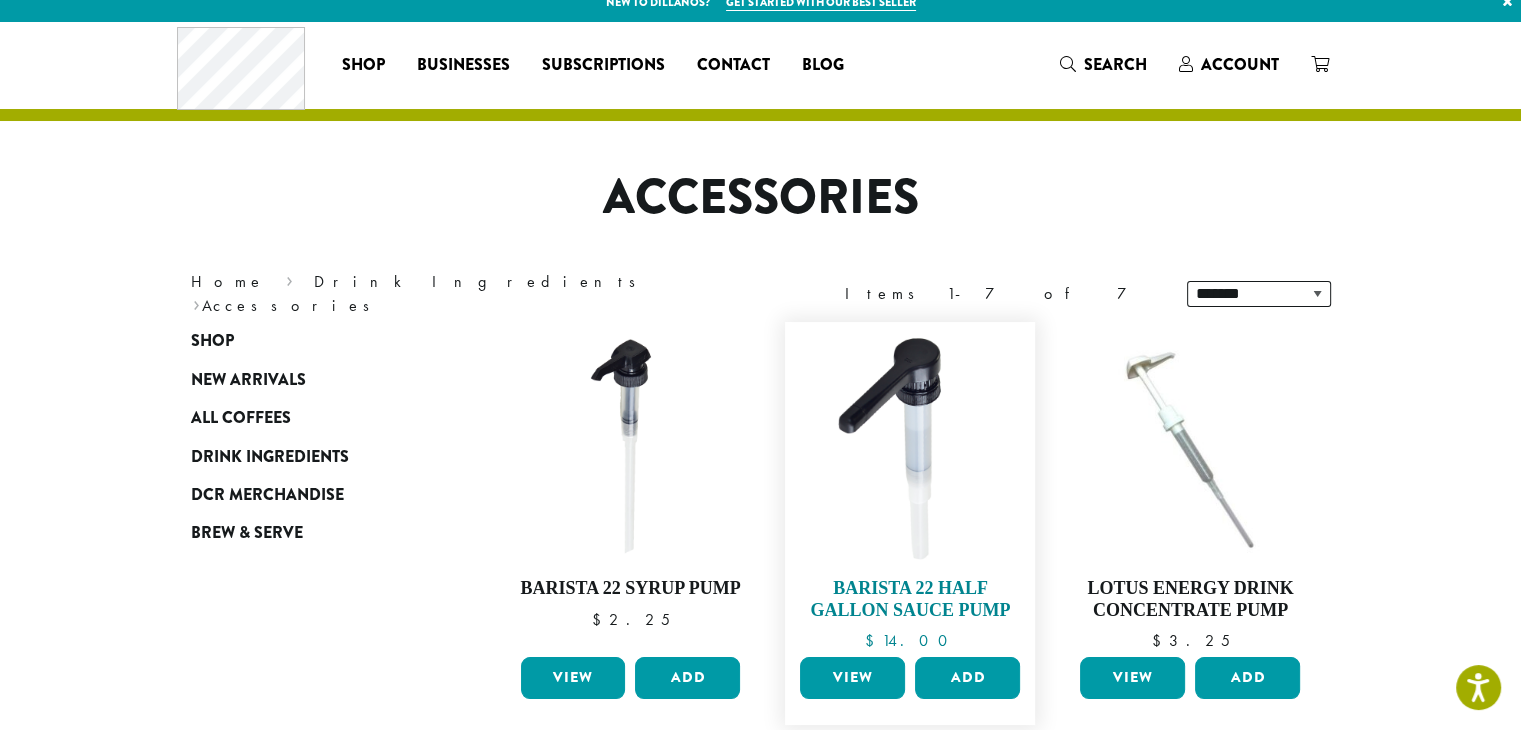 click at bounding box center (910, 447) 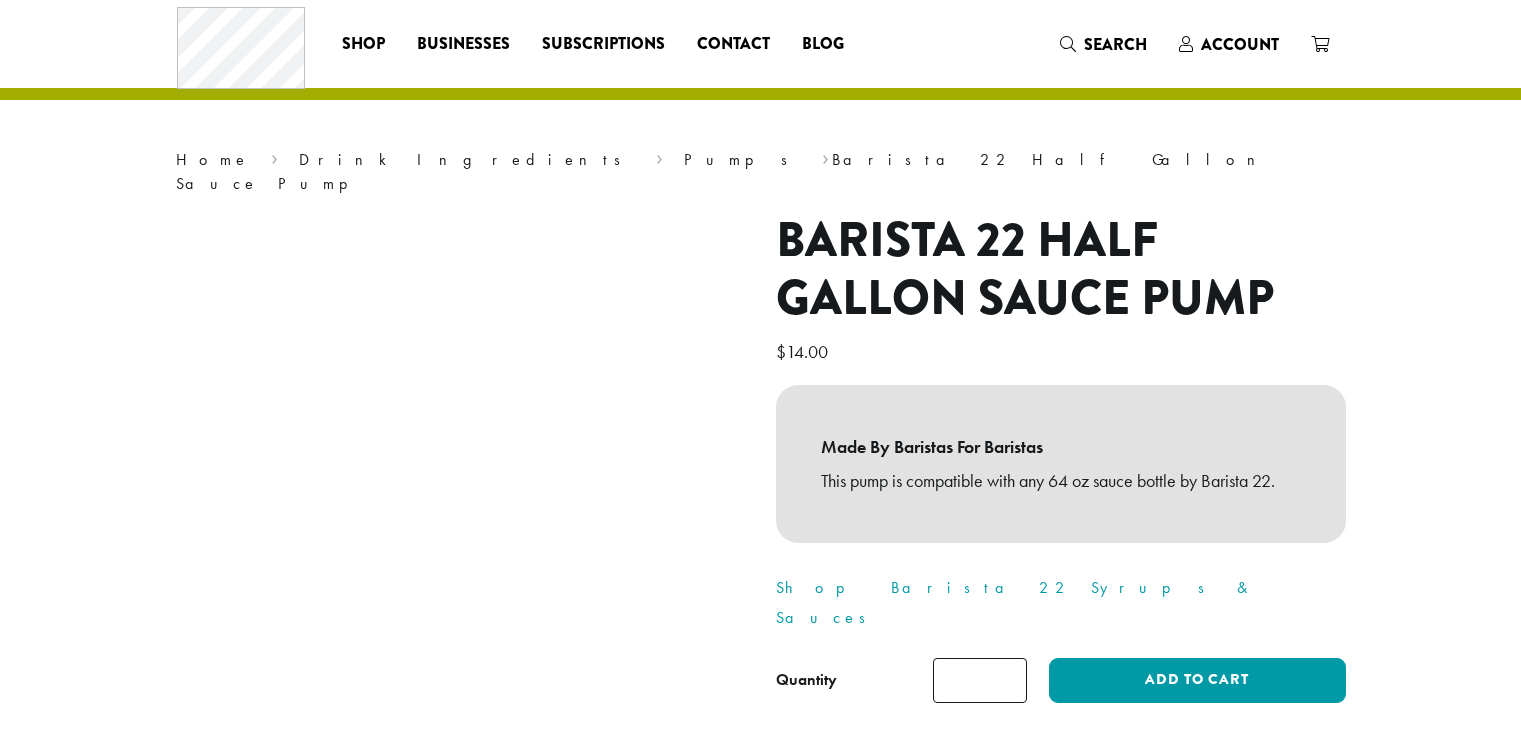 scroll, scrollTop: 0, scrollLeft: 0, axis: both 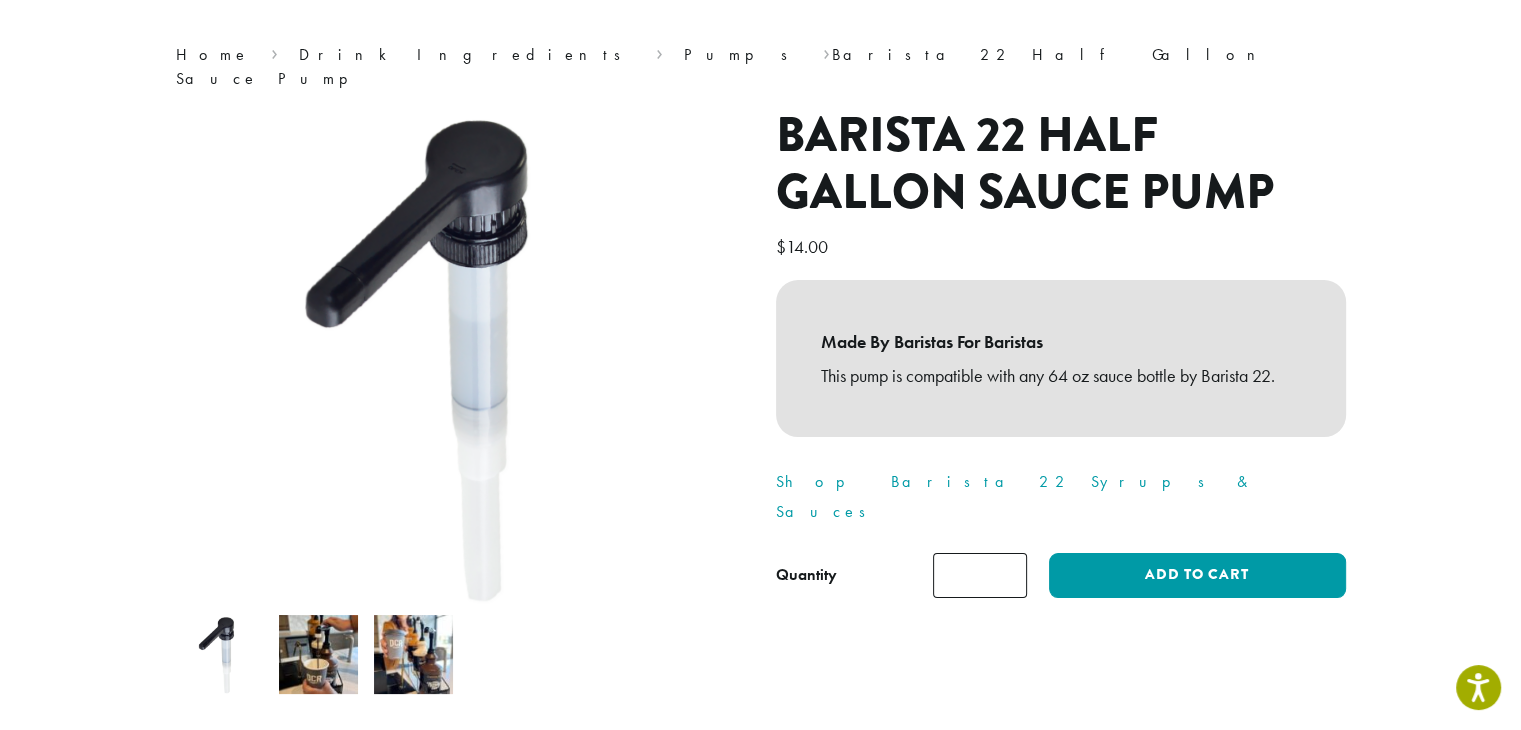 click at bounding box center (413, 654) 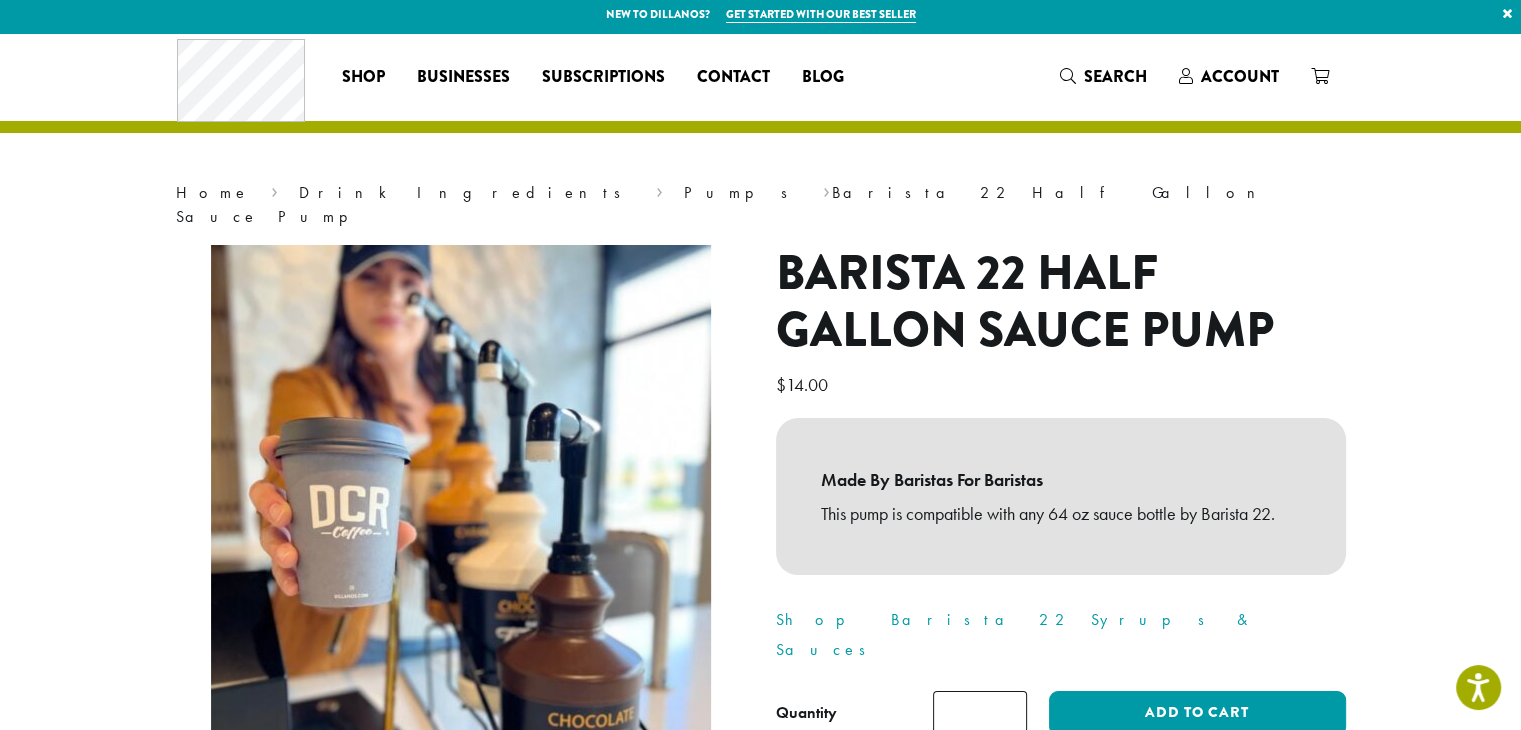 scroll, scrollTop: 0, scrollLeft: 0, axis: both 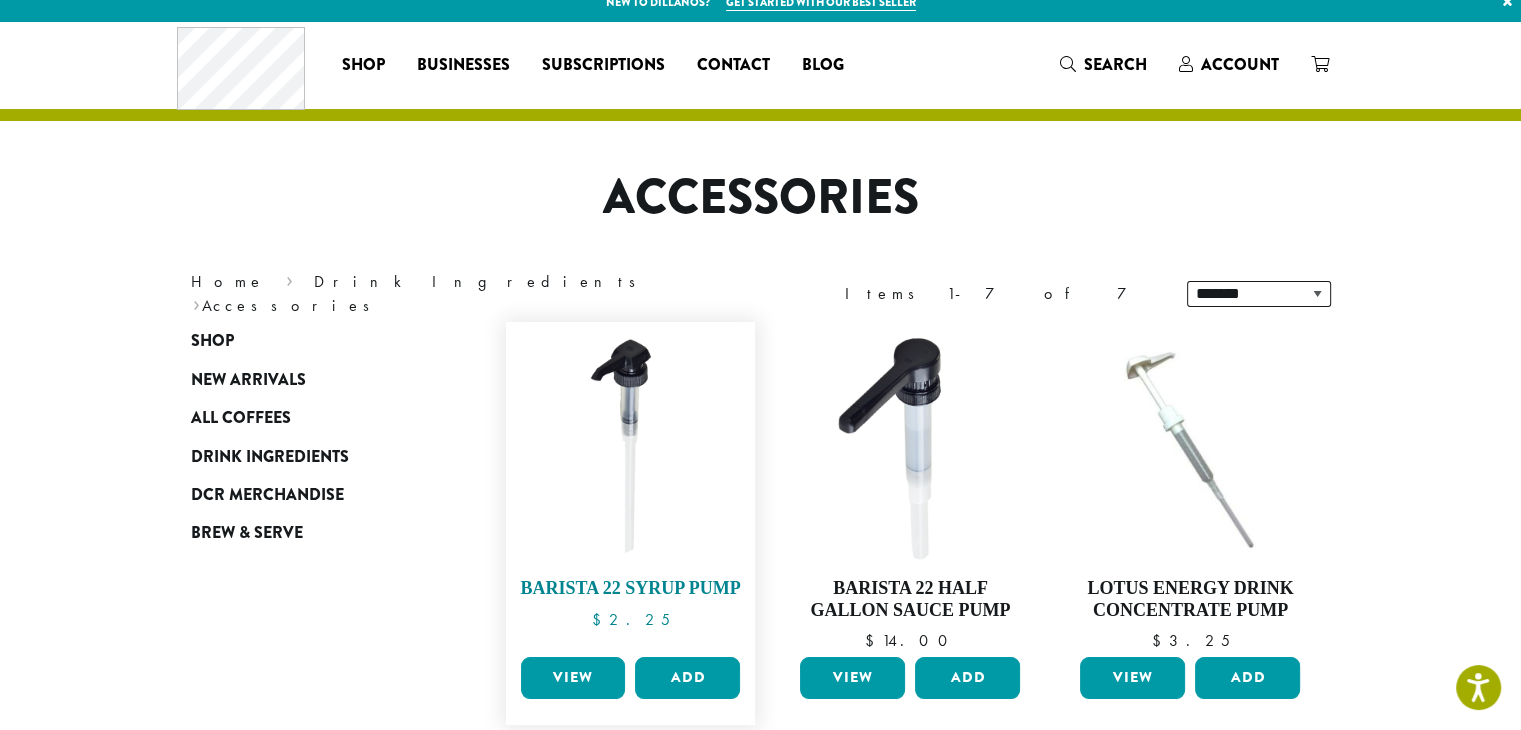 click at bounding box center [630, 447] 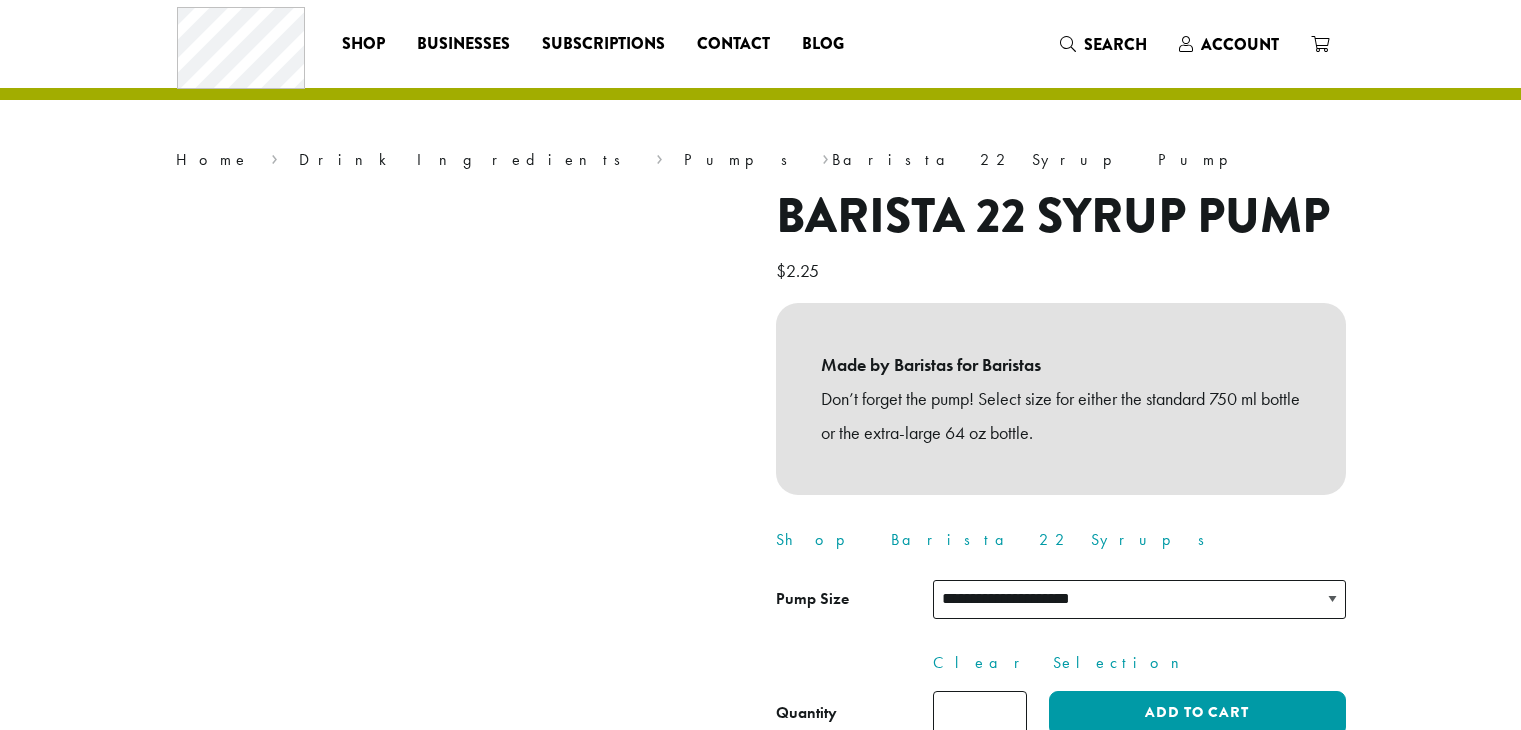 scroll, scrollTop: 0, scrollLeft: 0, axis: both 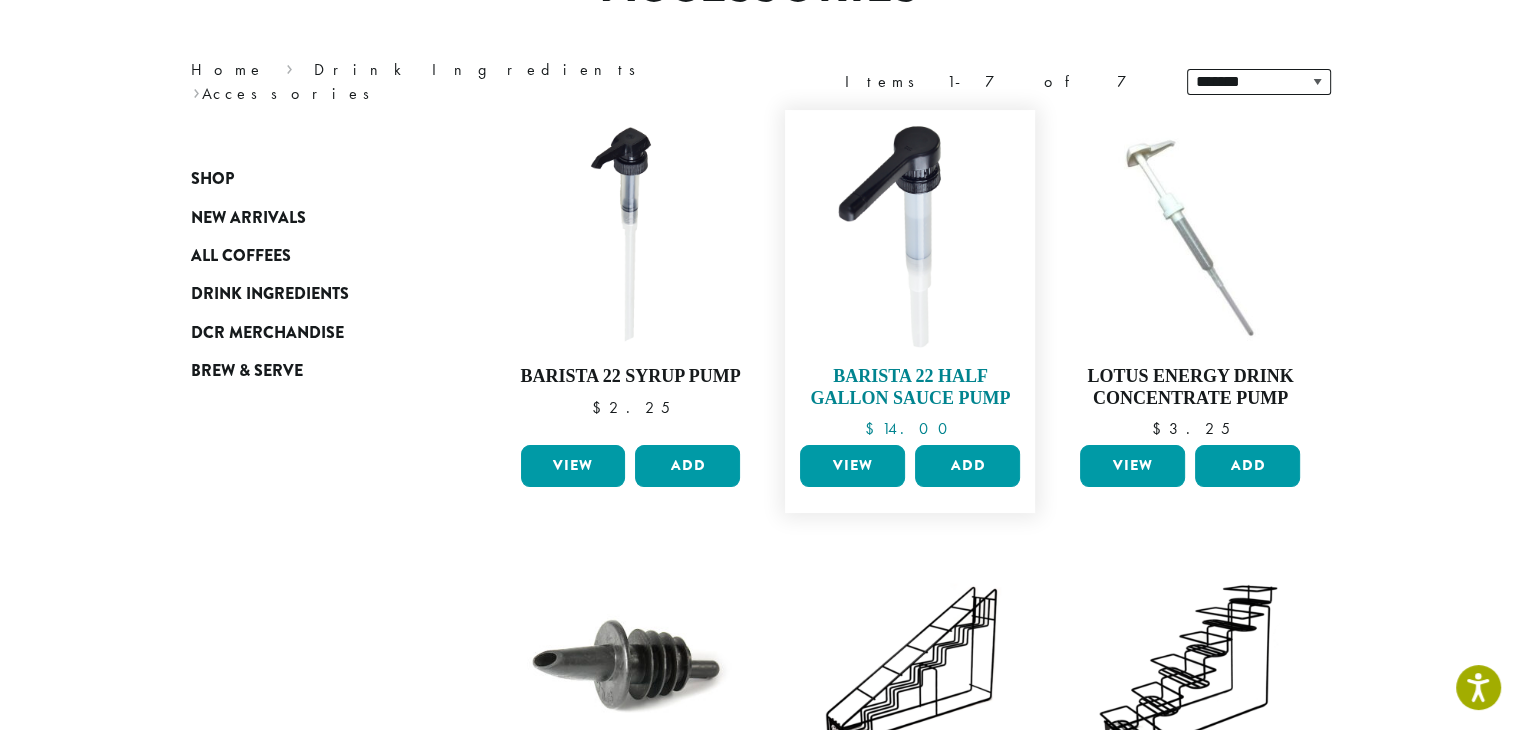 click at bounding box center [910, 235] 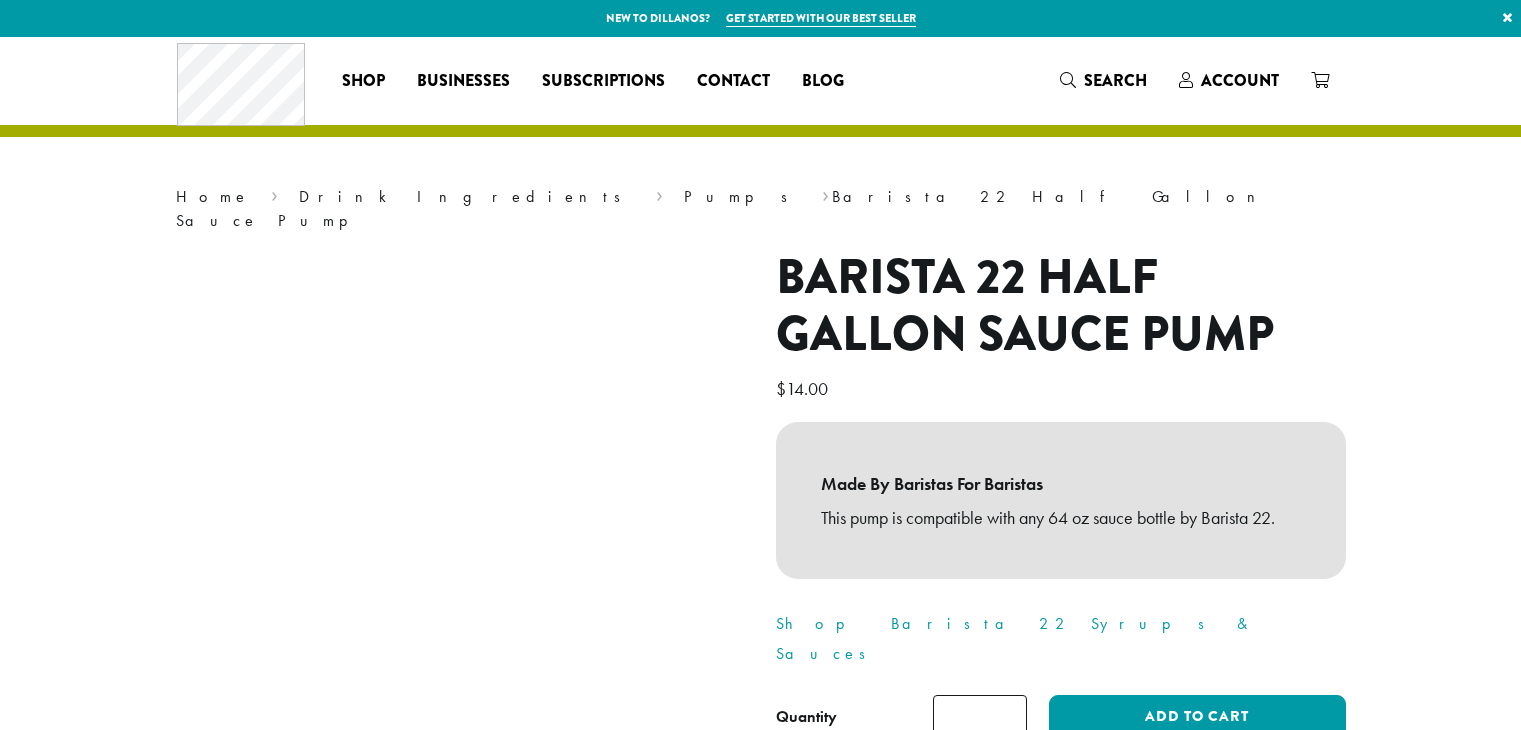 scroll, scrollTop: 0, scrollLeft: 0, axis: both 